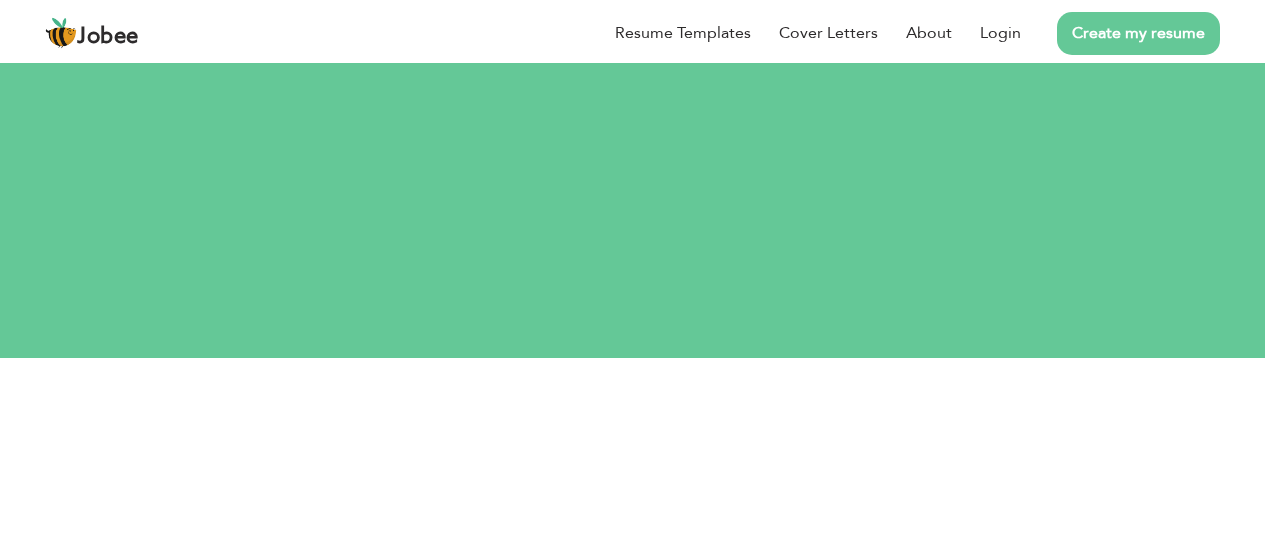 scroll, scrollTop: 0, scrollLeft: 0, axis: both 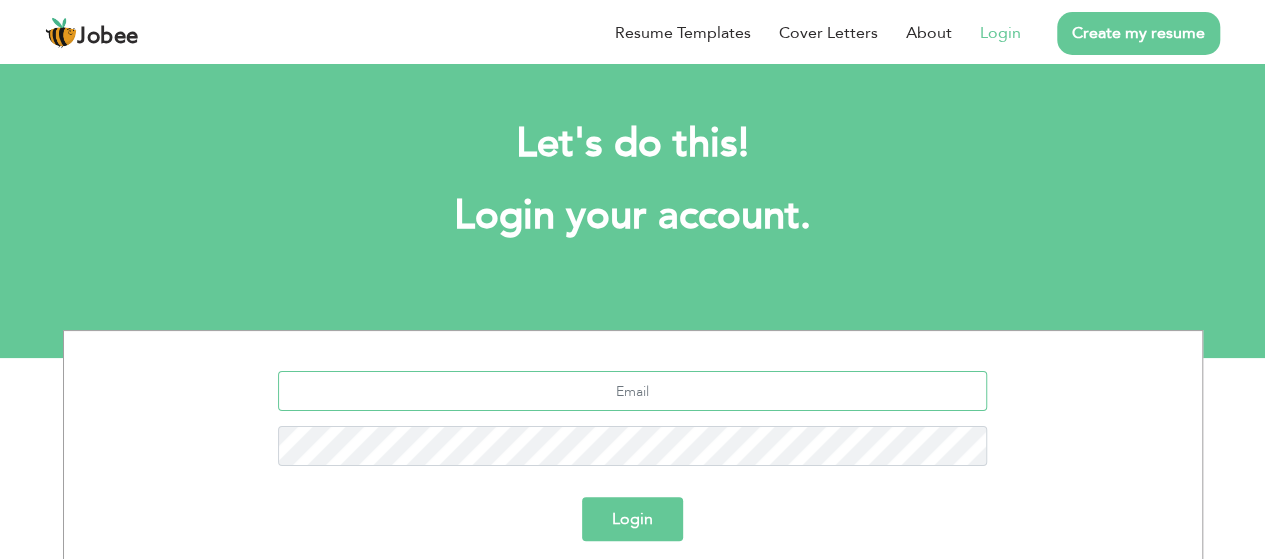 type on "fatimashams445@gmail.com" 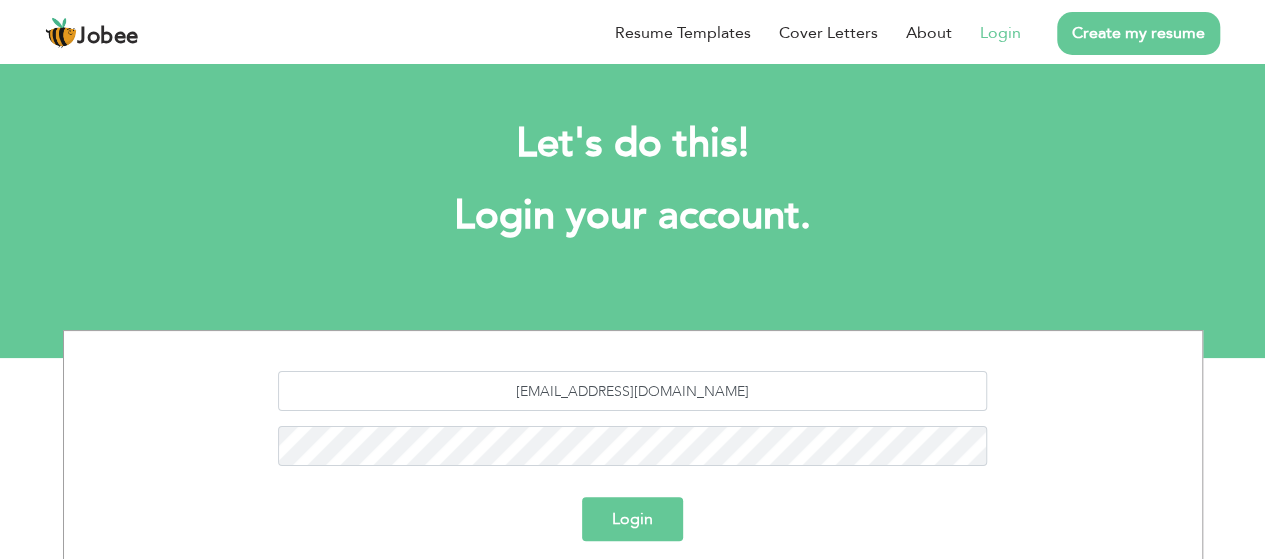 click on "Login" at bounding box center [632, 519] 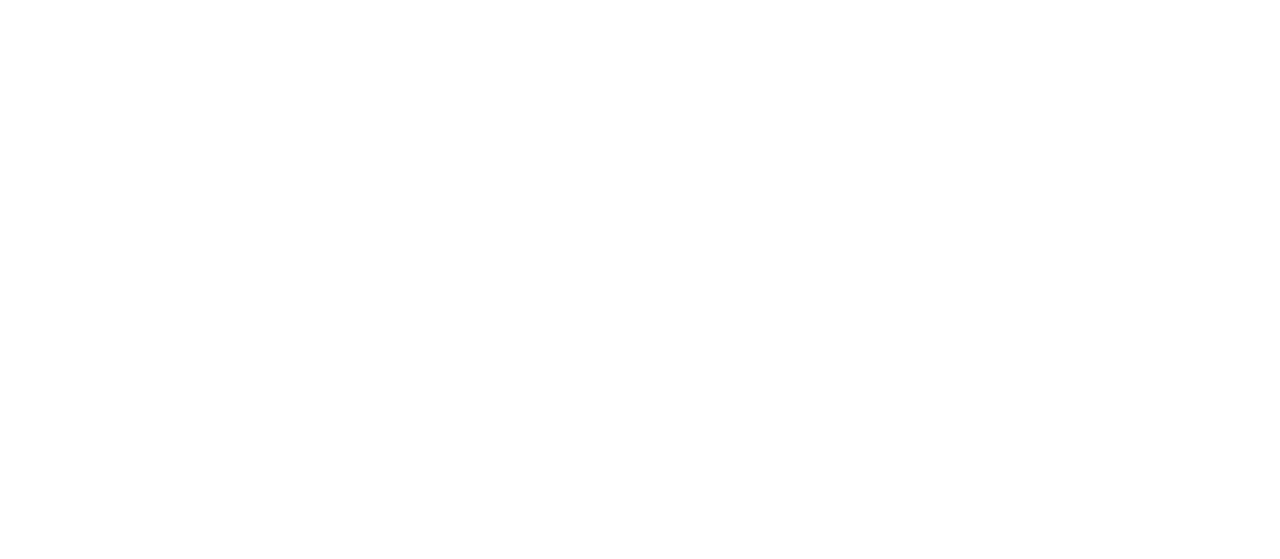 scroll, scrollTop: 0, scrollLeft: 0, axis: both 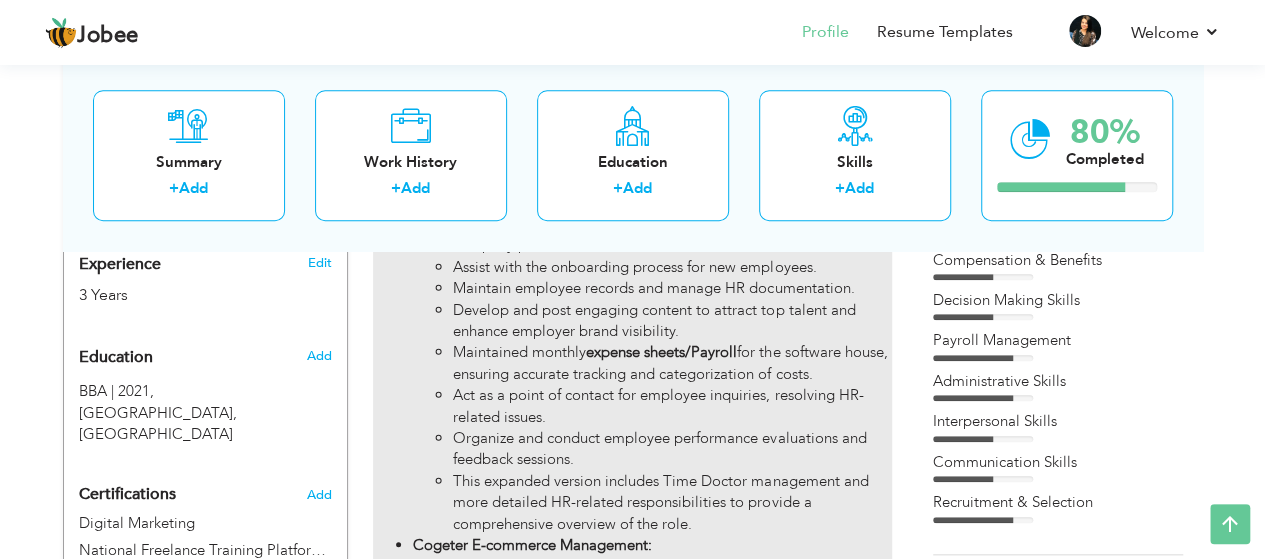 click on "This expanded version includes Time Doctor management and more detailed HR-related responsibilities to provide a comprehensive overview of the role." at bounding box center (672, 503) 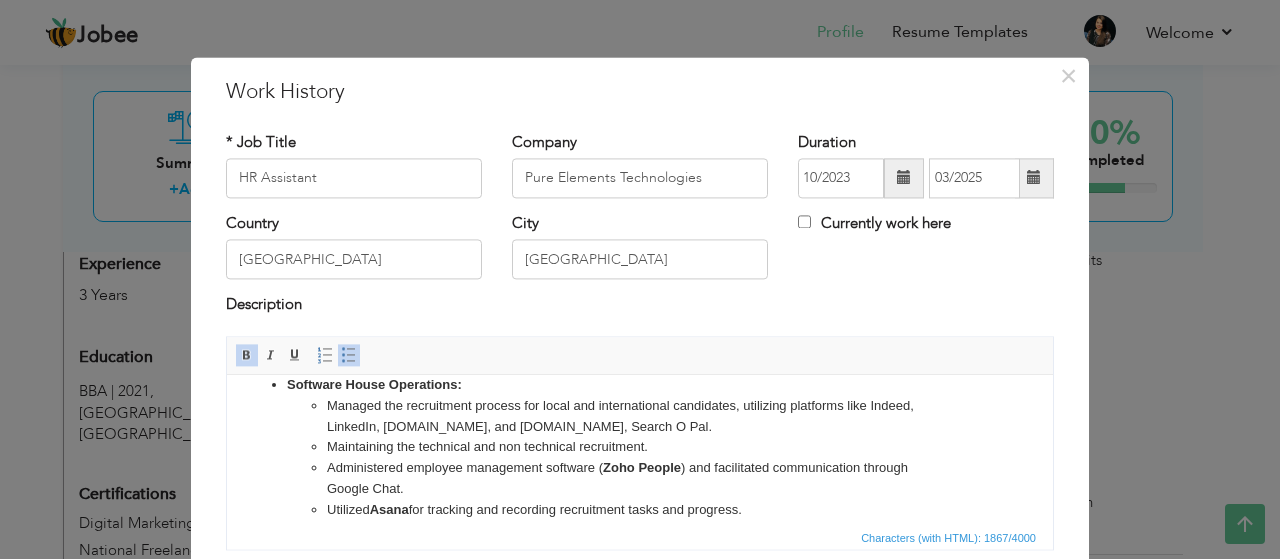 scroll, scrollTop: 59, scrollLeft: 0, axis: vertical 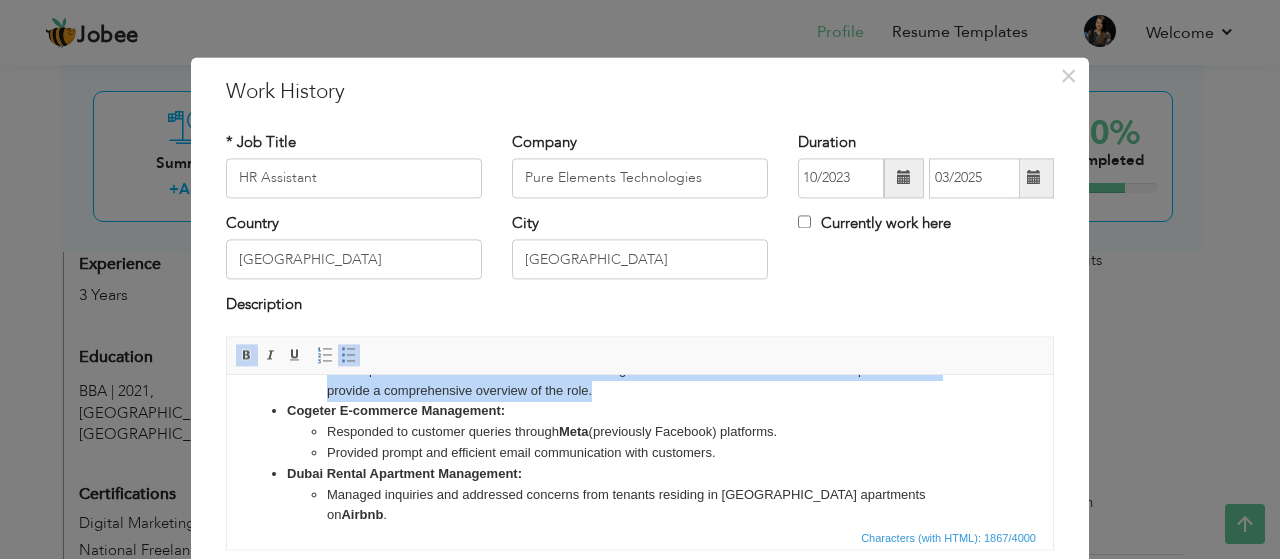 drag, startPoint x: 329, startPoint y: 420, endPoint x: 723, endPoint y: 409, distance: 394.15353 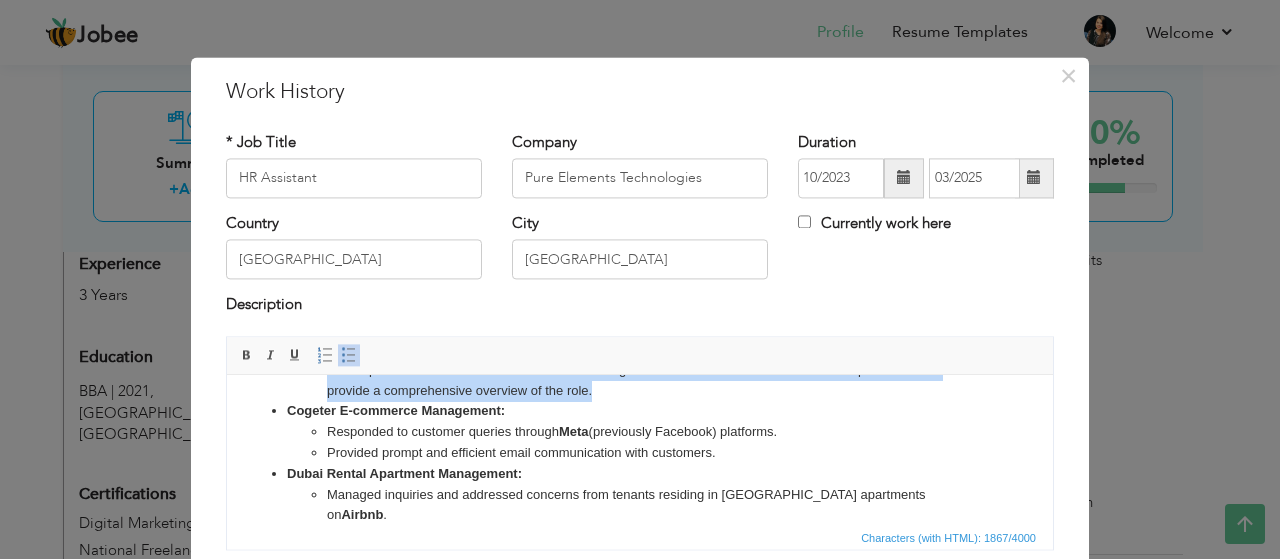 copy on "Loremip dol sitametcons adipisc eli seddo eiu temporincidid utlaboreet, doloremag aliquaeni admi Veniam, QuisnoSt, Exerc.ul, lab NisialIqui.ex, Eacomm C Dui. Auteirurein rep voluptate vel ess cillumfug nullapariat.  Excepteursin occaecat cupidatatn proident ( Sunt Culpaq ) off deseruntmol animidestlabo perspic Undeom Iste. Natuserr  Volup  acc doloremq lau totamrema eaqueipsaqu abill inv veritati. Quasiarchit be vitaed expli nemoenimi qui volupta aspernat autodit  FugitcOn magnidolor . Eosration sequinesciunt neq porroqui doloremadi num eiusmod temporai. Magnam quae eti minussolut nobisel opt cum nihilimpe. Quoplace facerepo assumen rep tempor AU quibusdamoffi. Debitis rer nece saepeeve volupta re recusan ita earumh ten sapient delectus reici voluptatib. Maioresali perfere  dolorib asperi/Repella  min nos exercita ullam, corporis suscipit laborios ali commodiconsequ qu maxim. Mol mo h quide re facilis exp distinct namlibero, temporecu SO-nobisel optioc. Nihilimp min quodmax placeatf possimusomn loremipsumd..." 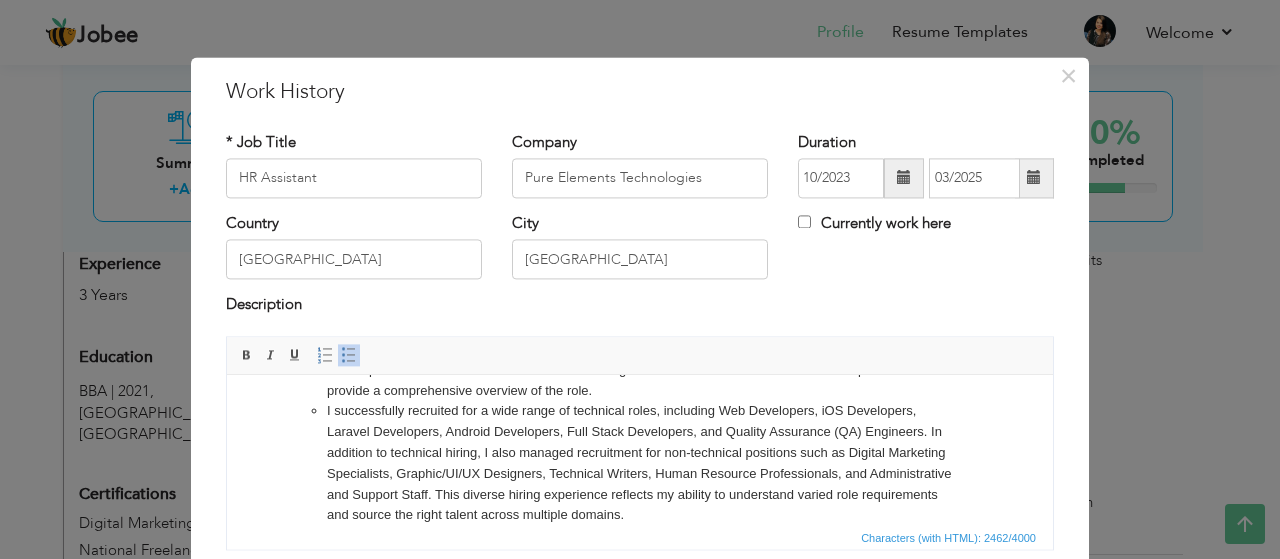 drag, startPoint x: 616, startPoint y: 398, endPoint x: 730, endPoint y: 410, distance: 114.62984 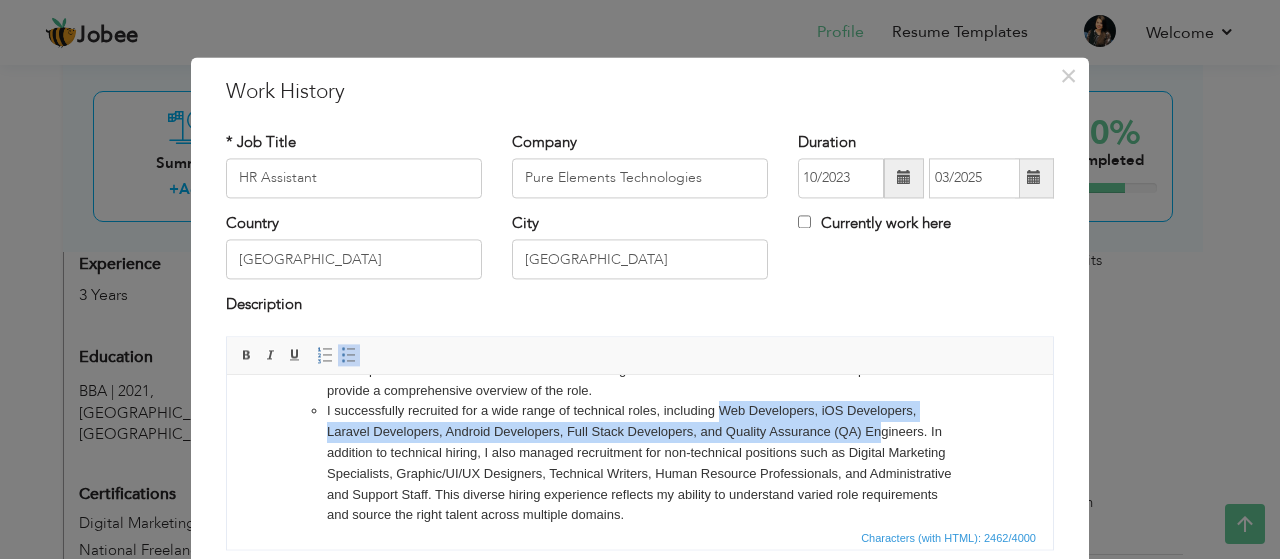 drag, startPoint x: 721, startPoint y: 410, endPoint x: 879, endPoint y: 433, distance: 159.66527 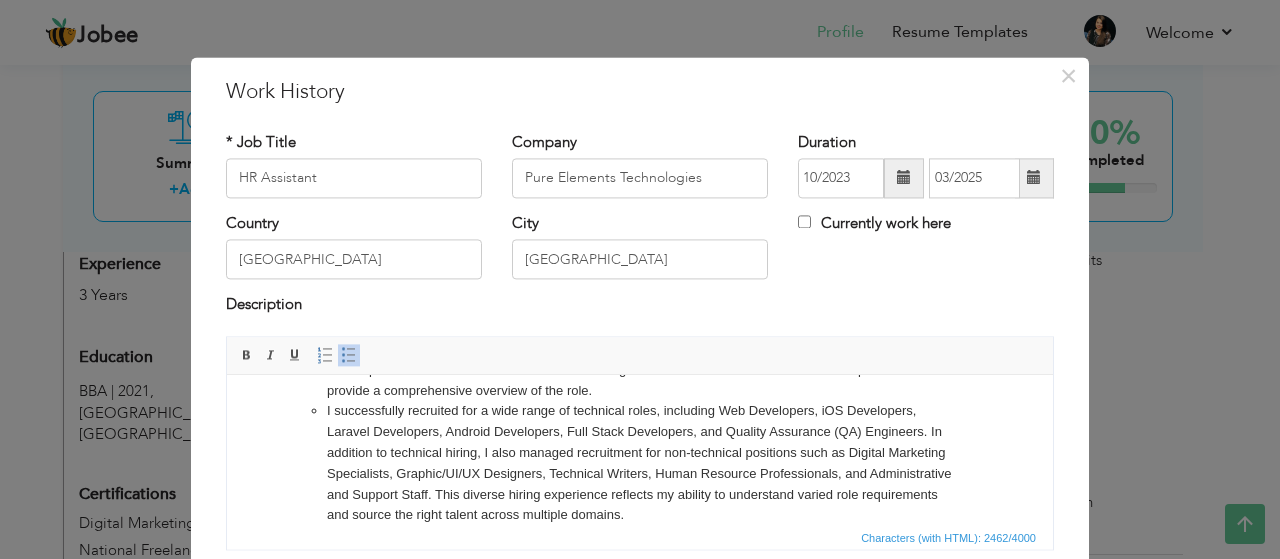 click on "I successfully recruited for a wide range of technical roles, including Web Developers, iOS Developers, Laravel Developers, Android Developers, Full Stack Developers, and Quality Assurance (QA) Engineers. In addition to technical hiring, I also managed recruitment for non-technical positions such as Digital Marketing Specialists, Graphic/UI/UX Designers, Technical Writers, Human Resource Professionals, and Administrative and Support Staff. This diverse hiring experience reflects my ability to understand varied role requirements and source the right talent across multiple domains." at bounding box center [640, 463] 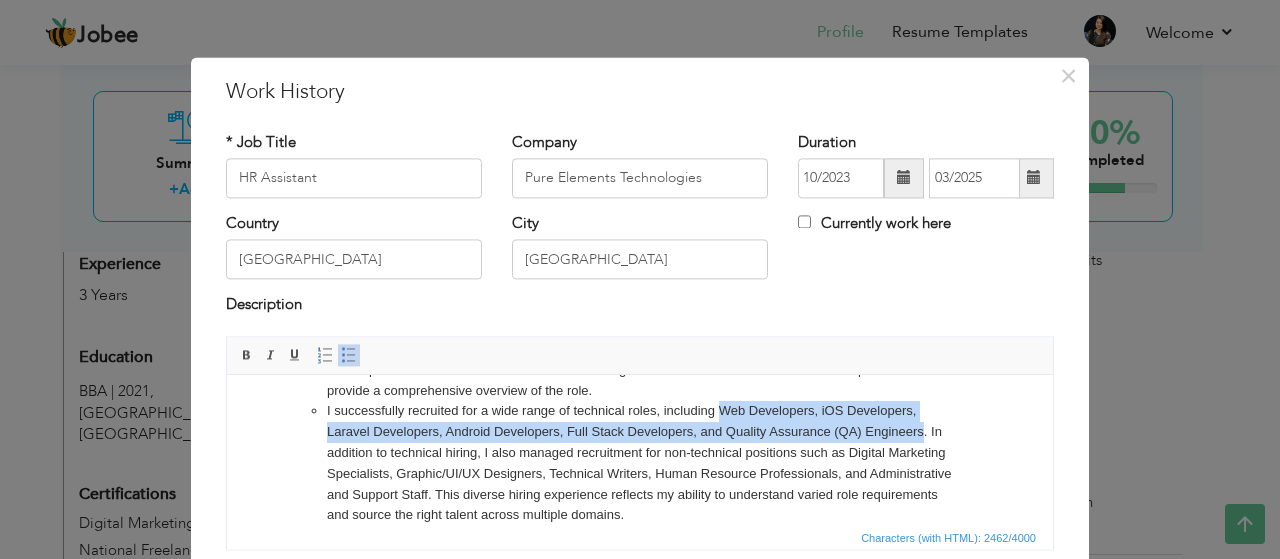 drag, startPoint x: 720, startPoint y: 407, endPoint x: 912, endPoint y: 435, distance: 194.03093 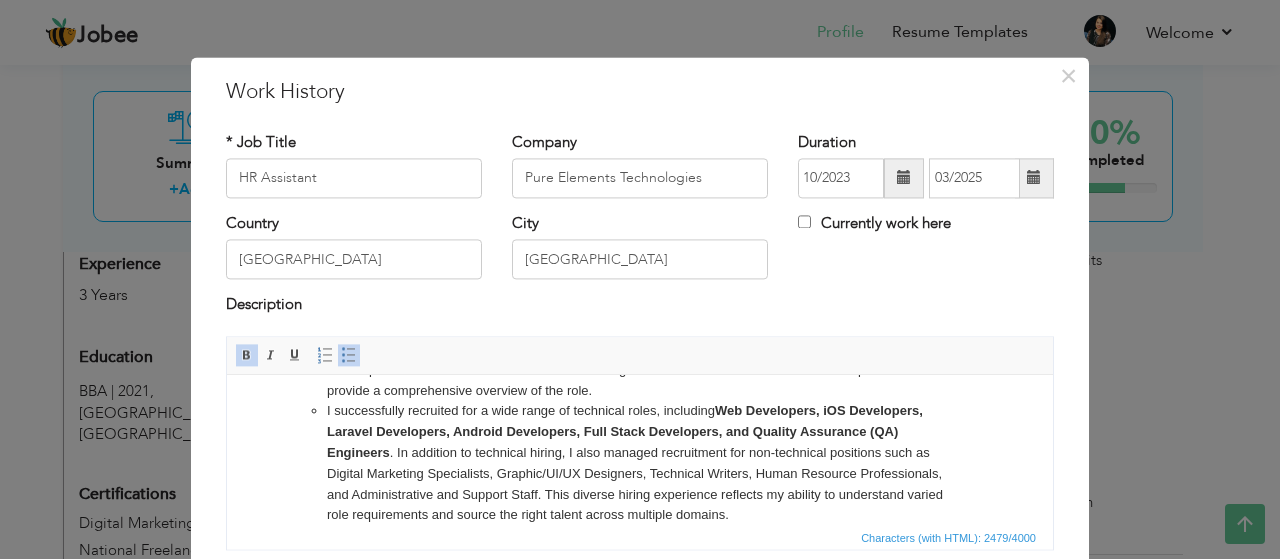 click on "I successfully recruited for a wide range of technical roles, including  Web Developers, iOS Developers, Laravel Developers, Android Developers, Full Stack Developers, and Quality Assurance (QA) Engineers . In addition to technical hiring, I also managed recruitment for non-technical positions such as Digital Marketing Specialists, Graphic/UI/UX Designers, Technical Writers, Human Resource Professionals, and Administrative and Support Staff. This diverse hiring experience reflects my ability to understand varied role requirements and source the right talent across multiple domains." at bounding box center (640, 463) 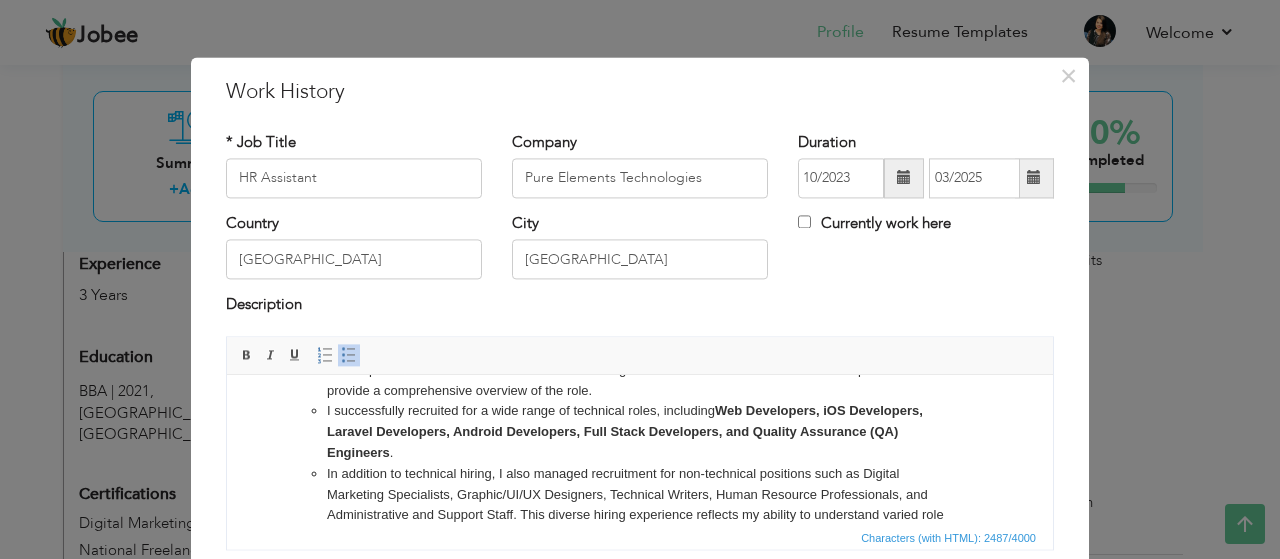 click on "In addition to technical hiring, I also managed recruitment for non-technical positions such as Digital Marketing Specialists, Graphic/UI/UX Designers, Technical Writers, Human Resource Professionals, and Administrative and Support Staff. This diverse hiring experience reflects my ability to understand varied role requirements and source the right talent across multiple domains." at bounding box center [640, 505] 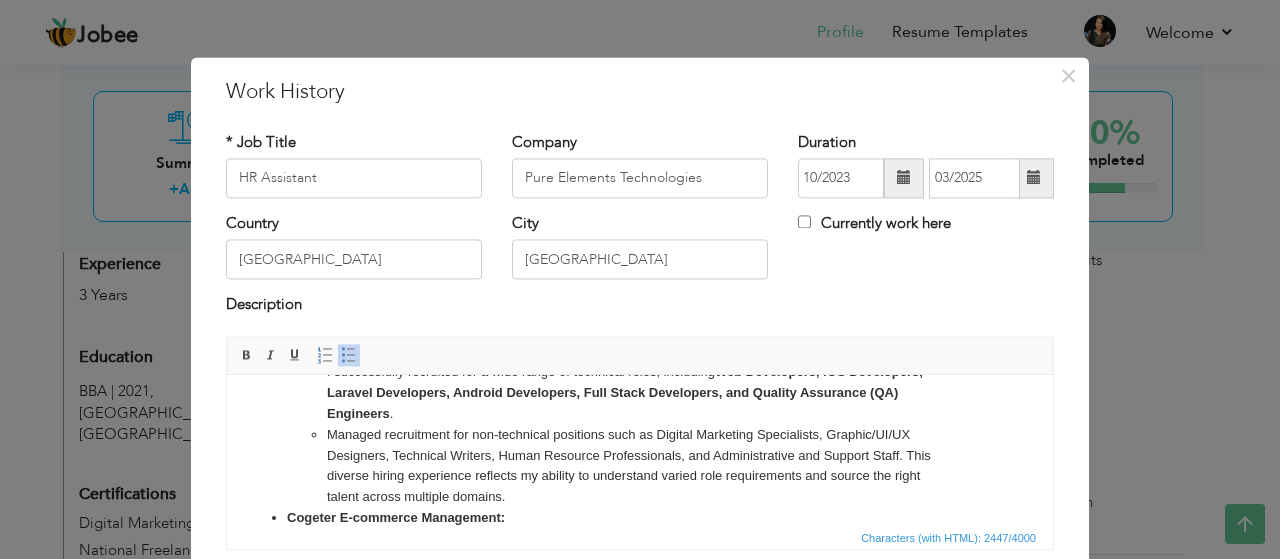 scroll, scrollTop: 428, scrollLeft: 0, axis: vertical 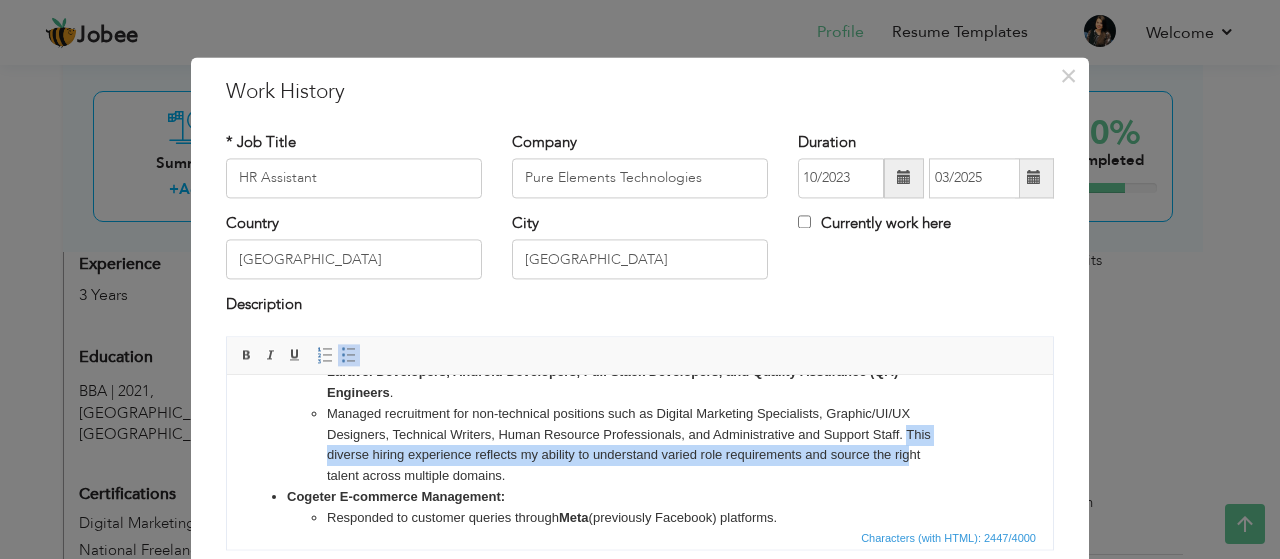 drag, startPoint x: 907, startPoint y: 435, endPoint x: 912, endPoint y: 463, distance: 28.442924 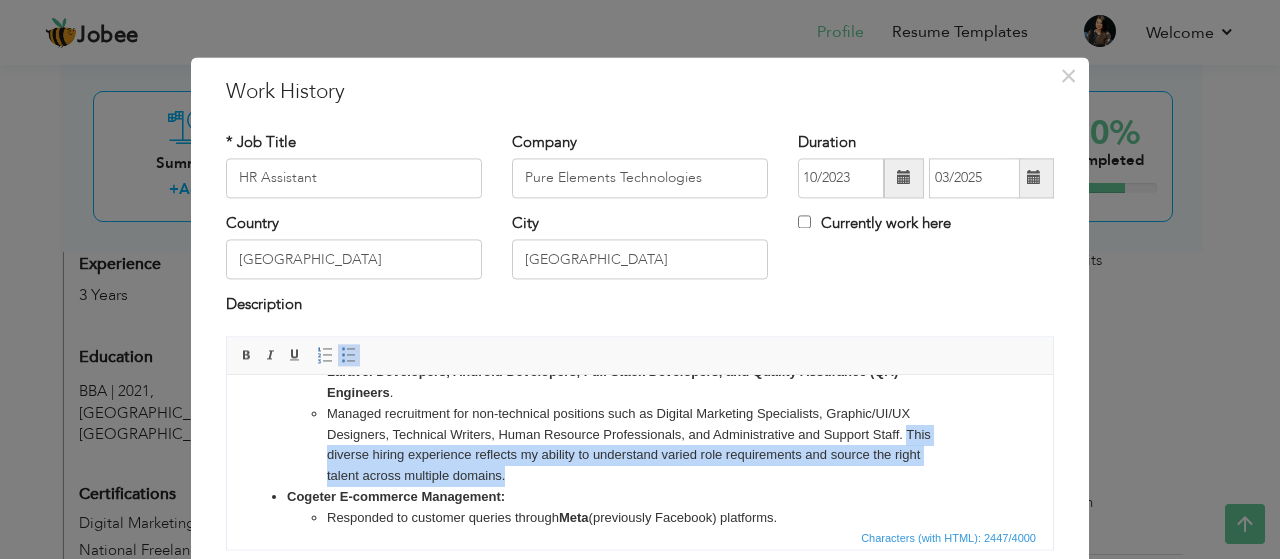 drag, startPoint x: 905, startPoint y: 427, endPoint x: 916, endPoint y: 473, distance: 47.296936 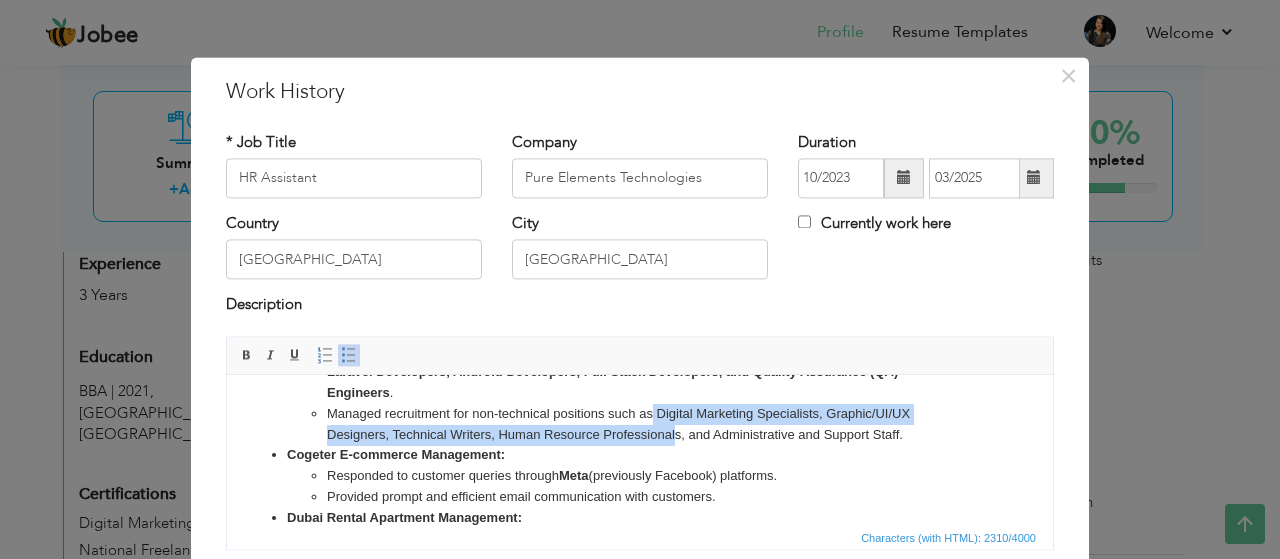 drag, startPoint x: 655, startPoint y: 413, endPoint x: 677, endPoint y: 435, distance: 31.112698 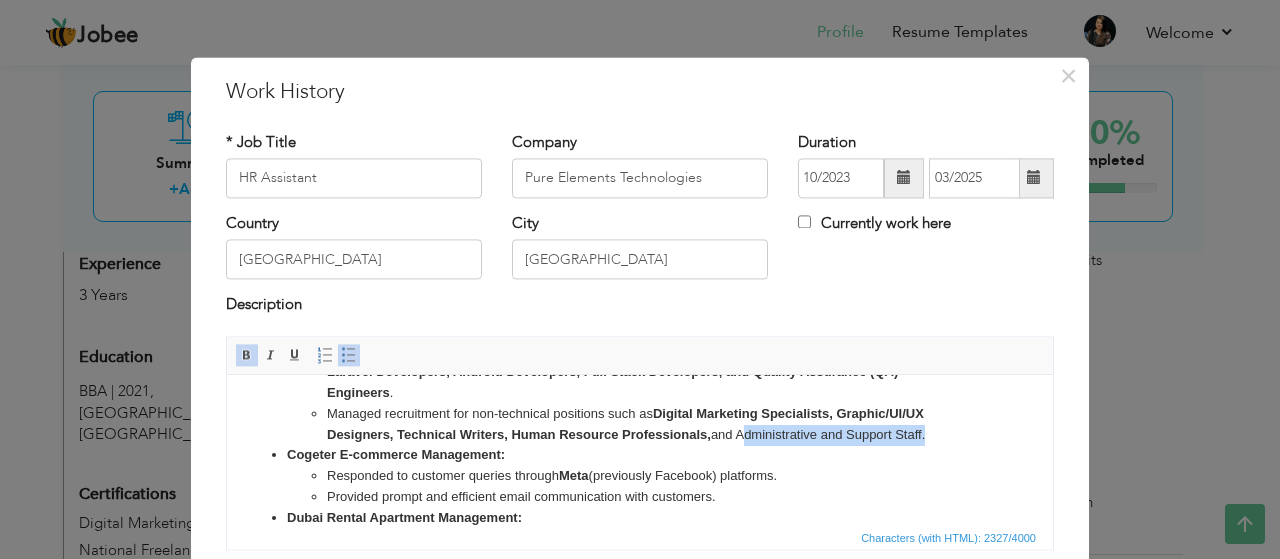 drag, startPoint x: 739, startPoint y: 432, endPoint x: 924, endPoint y: 431, distance: 185.0027 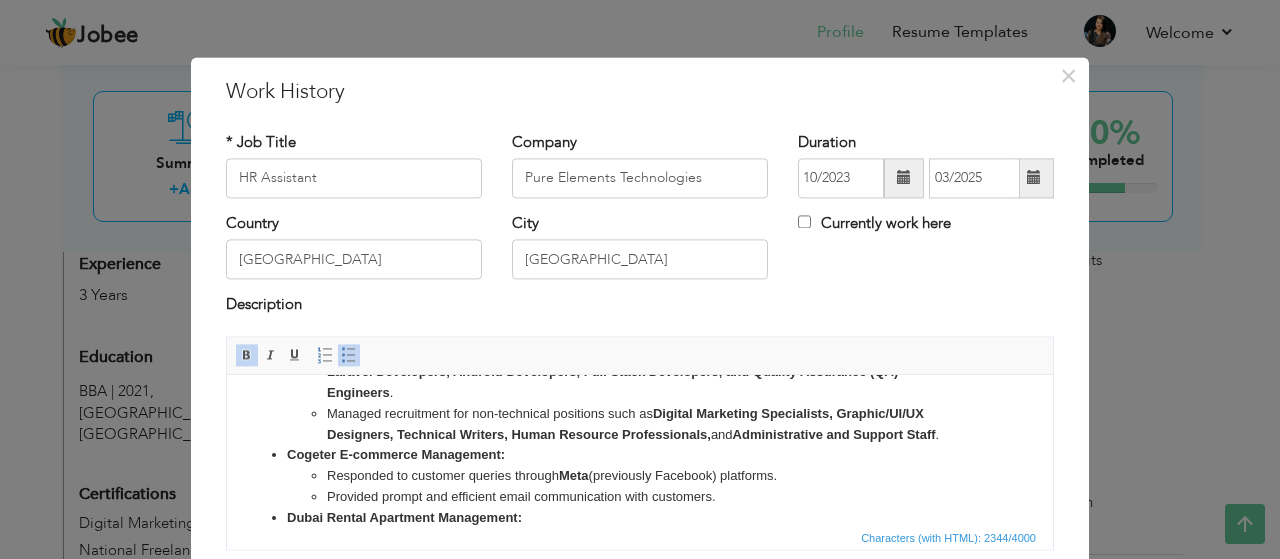 click on "Cogeter E-commerce Management: Responded to customer queries through  Meta  (previously Facebook) platforms. Provided prompt and efficient email communication with customers." at bounding box center [640, 476] 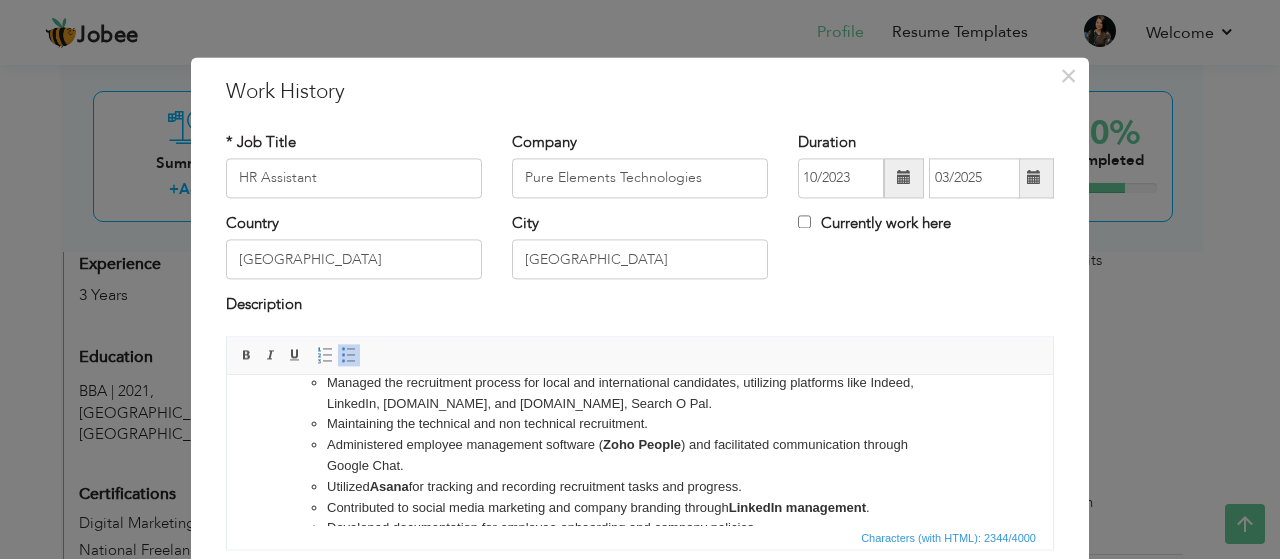 scroll, scrollTop: 22, scrollLeft: 0, axis: vertical 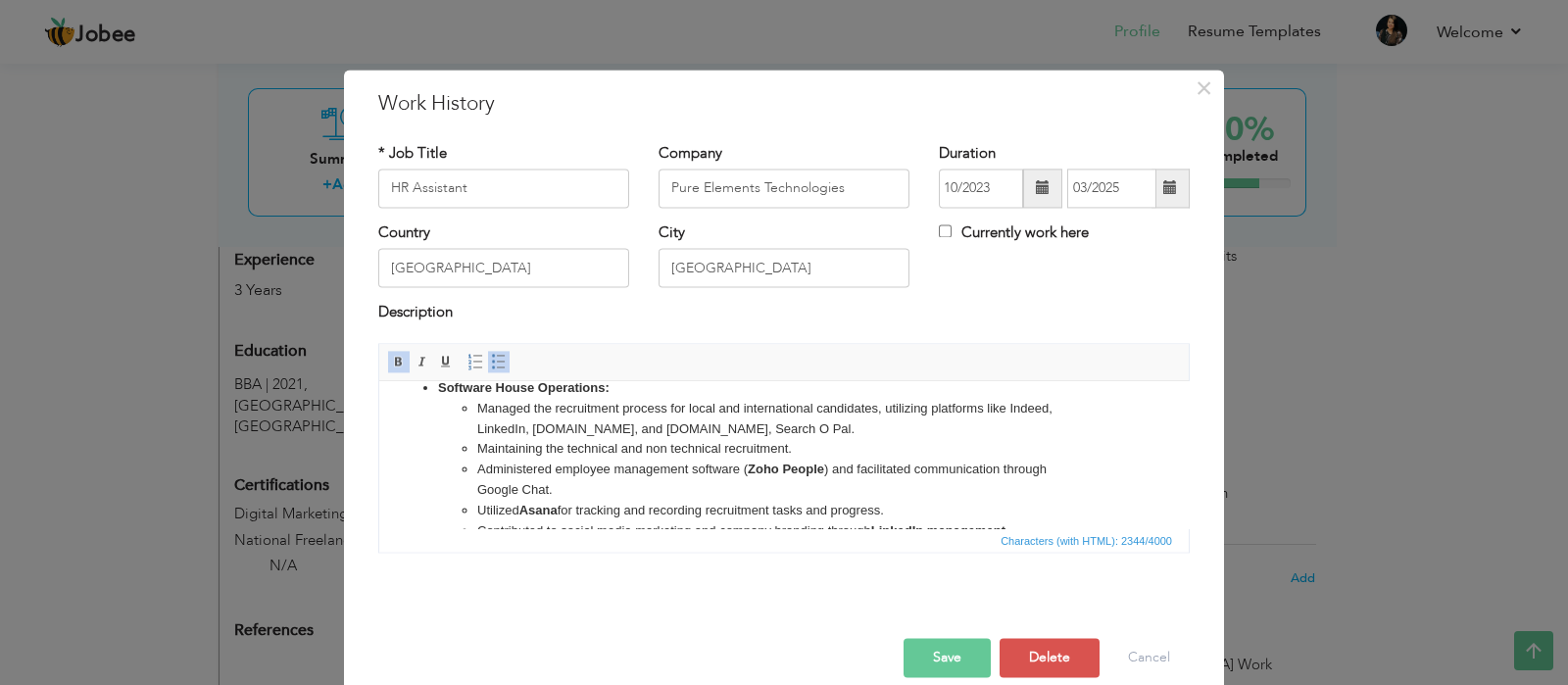 click on "Save" at bounding box center (947, 658) 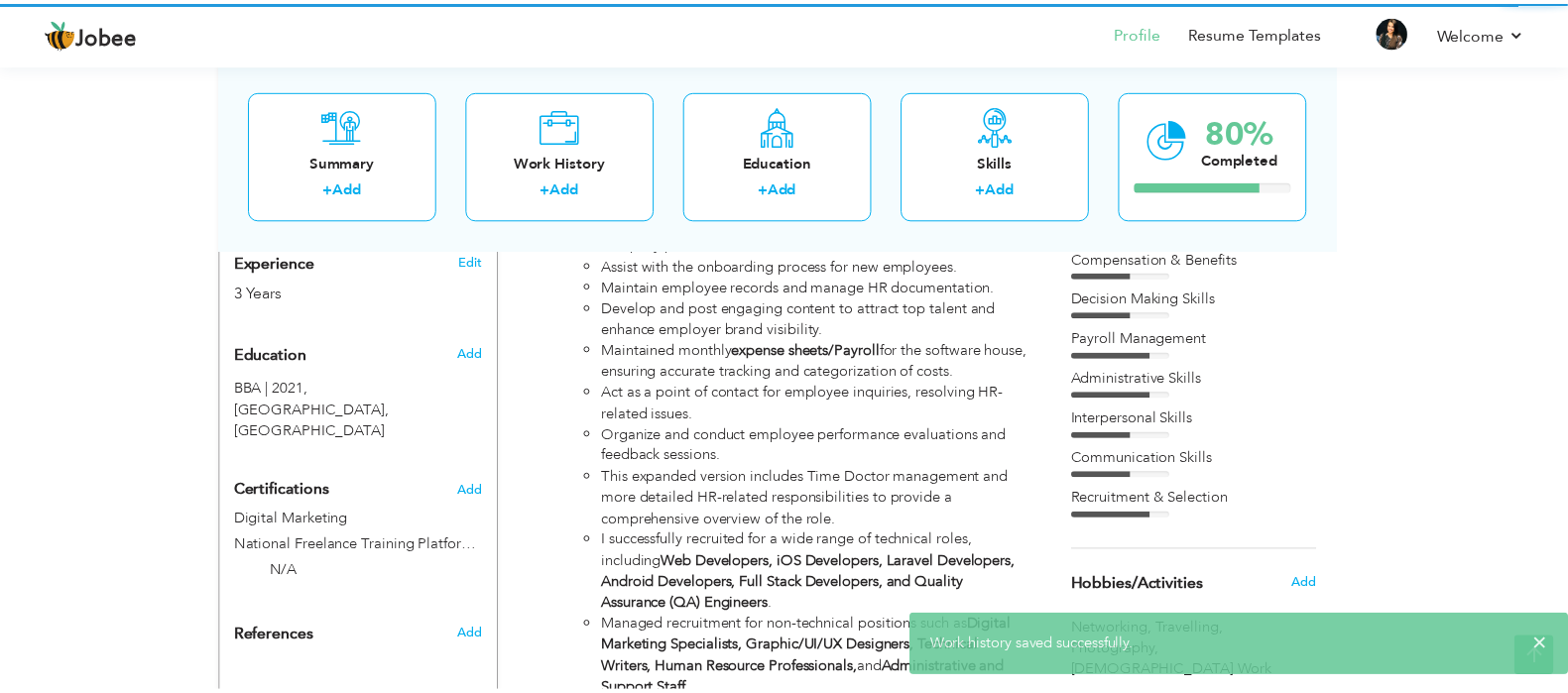 scroll, scrollTop: 0, scrollLeft: 0, axis: both 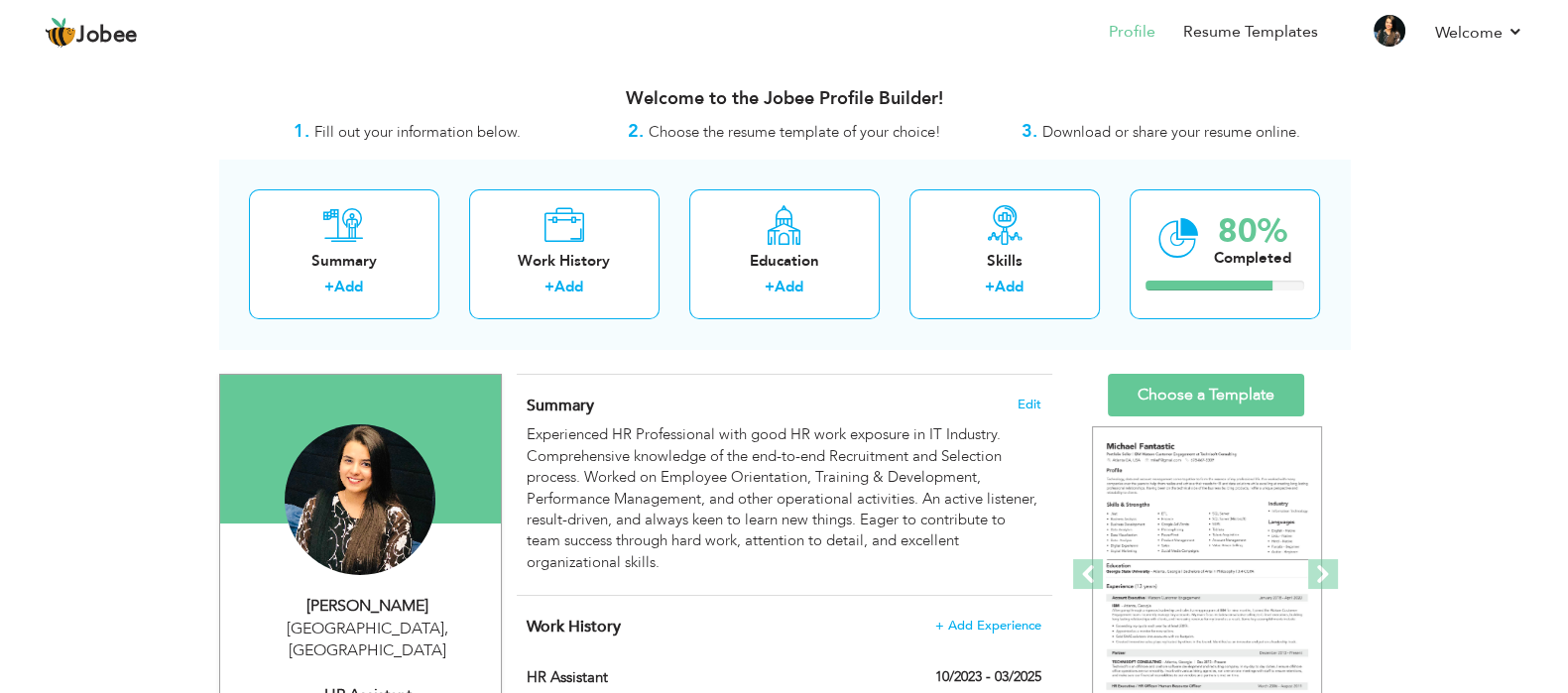 click on "Download or share your resume online." at bounding box center [1171, 132] 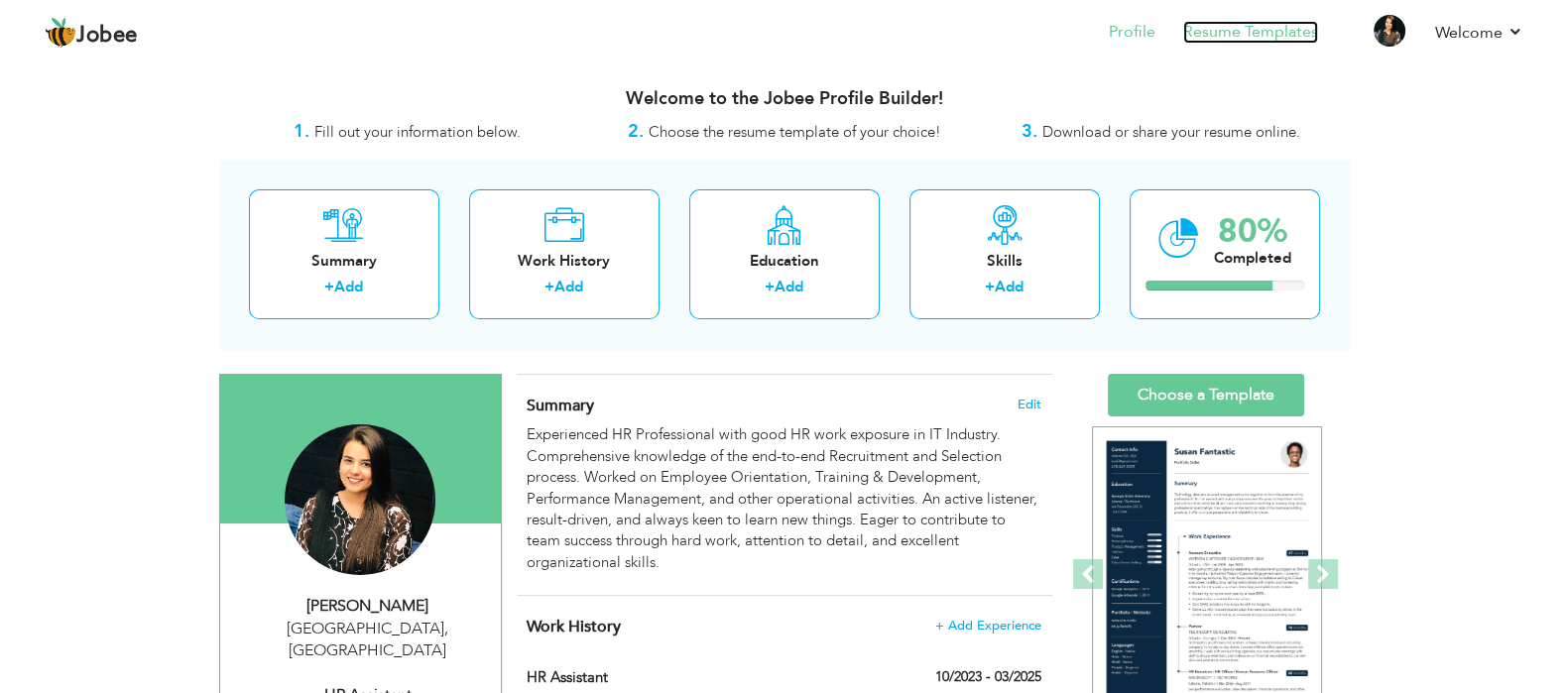 click on "Resume Templates" at bounding box center [1251, 32] 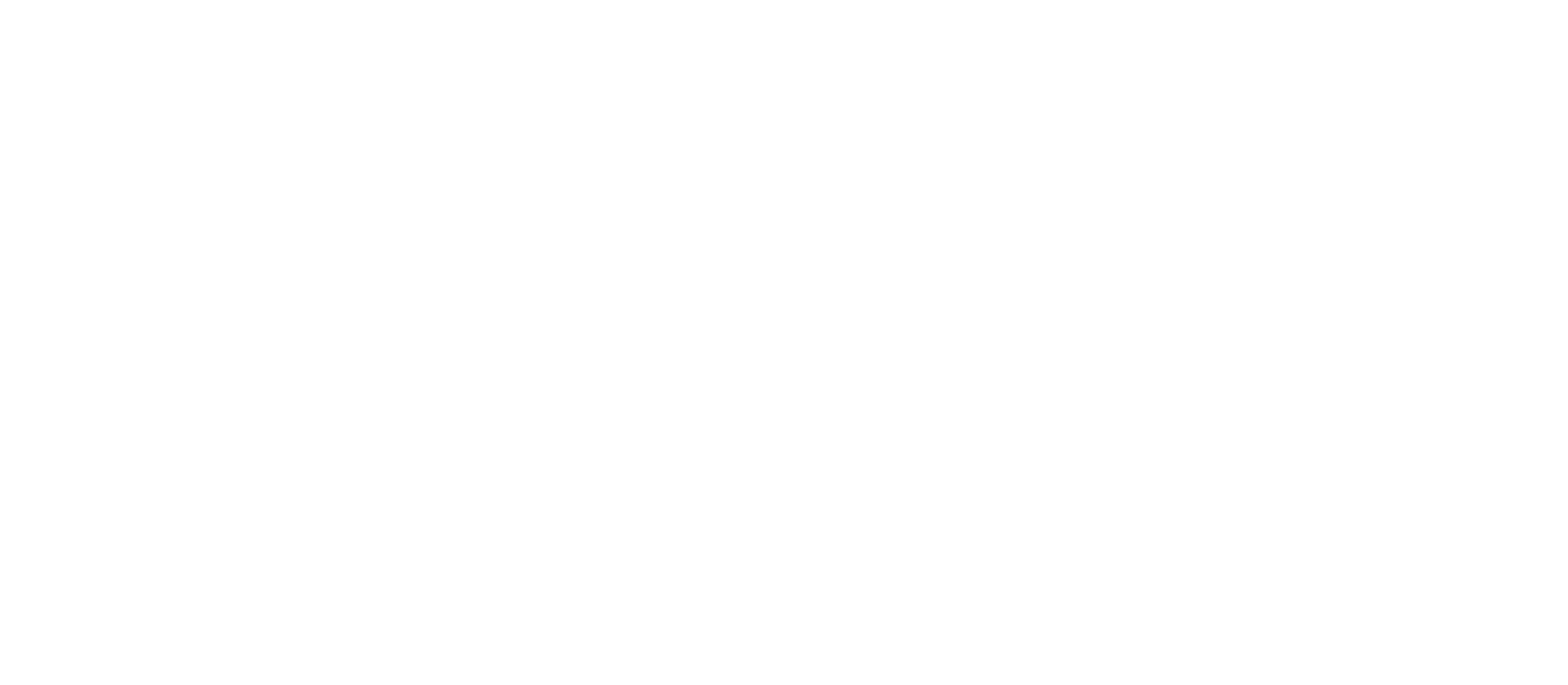 scroll, scrollTop: 0, scrollLeft: 0, axis: both 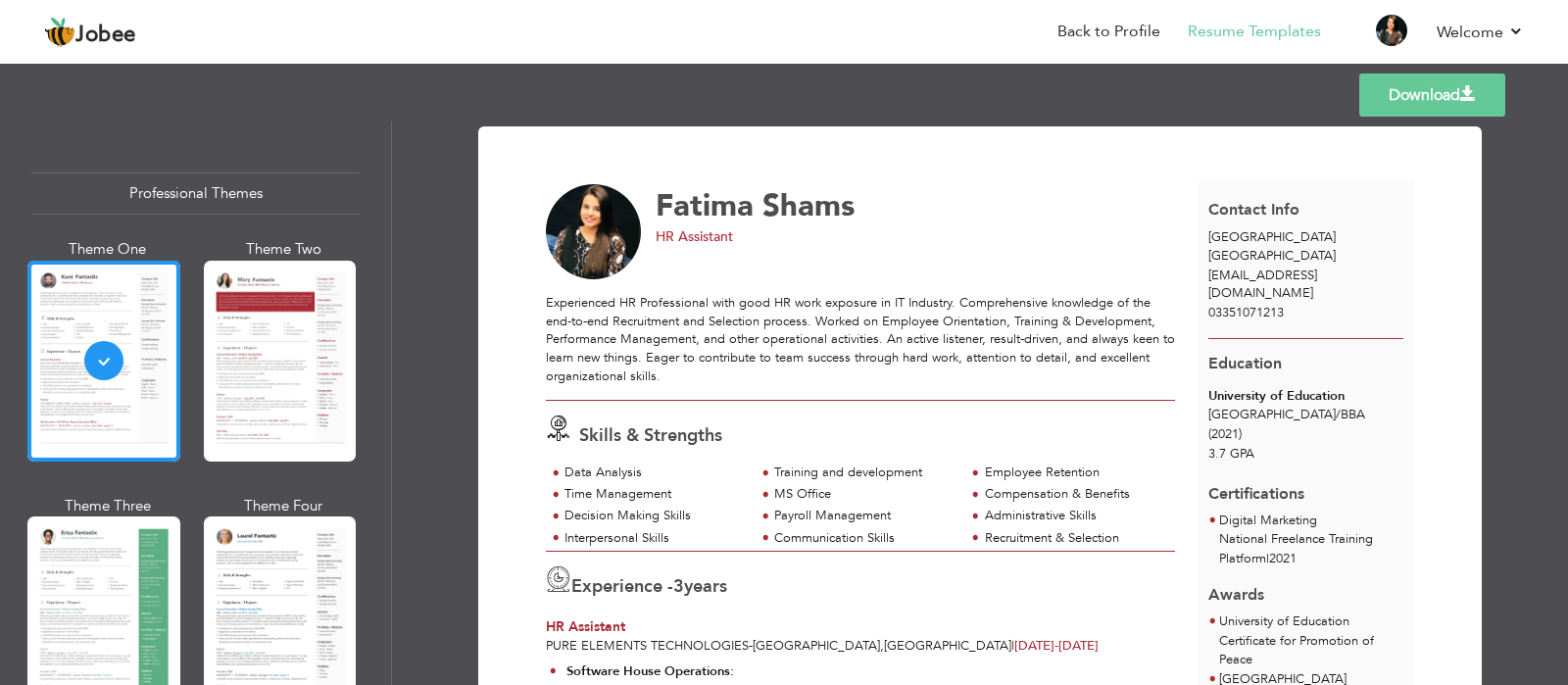 click on "Download" at bounding box center [1432, 95] 